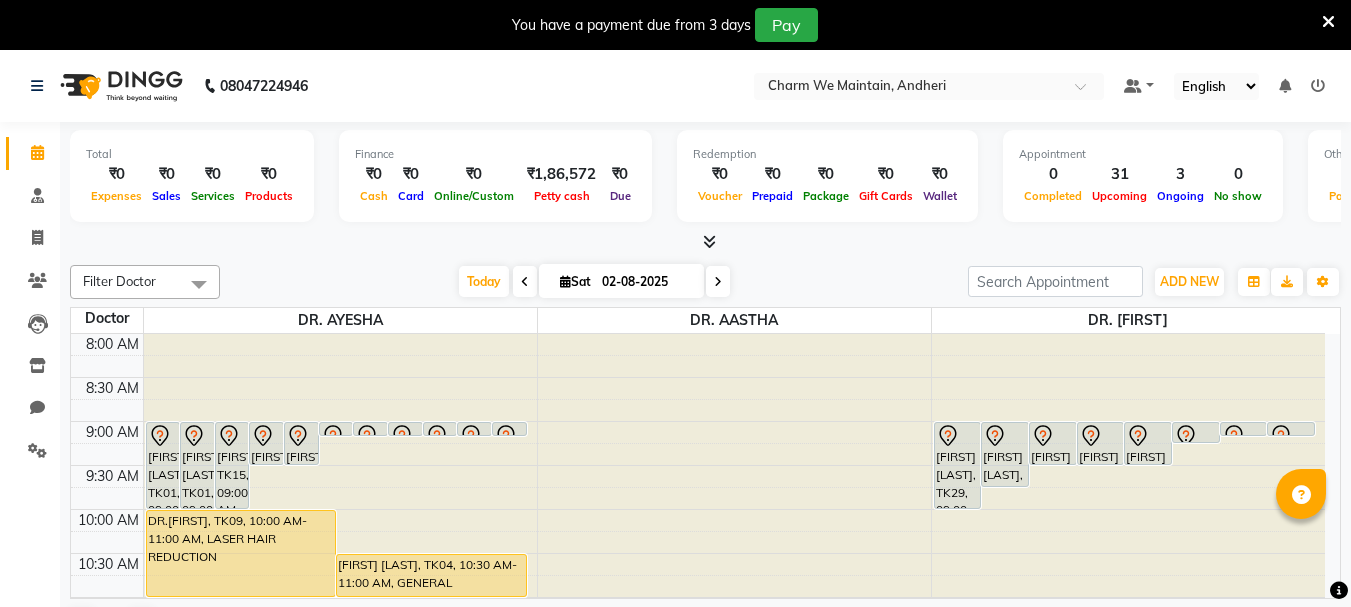 scroll, scrollTop: 0, scrollLeft: 0, axis: both 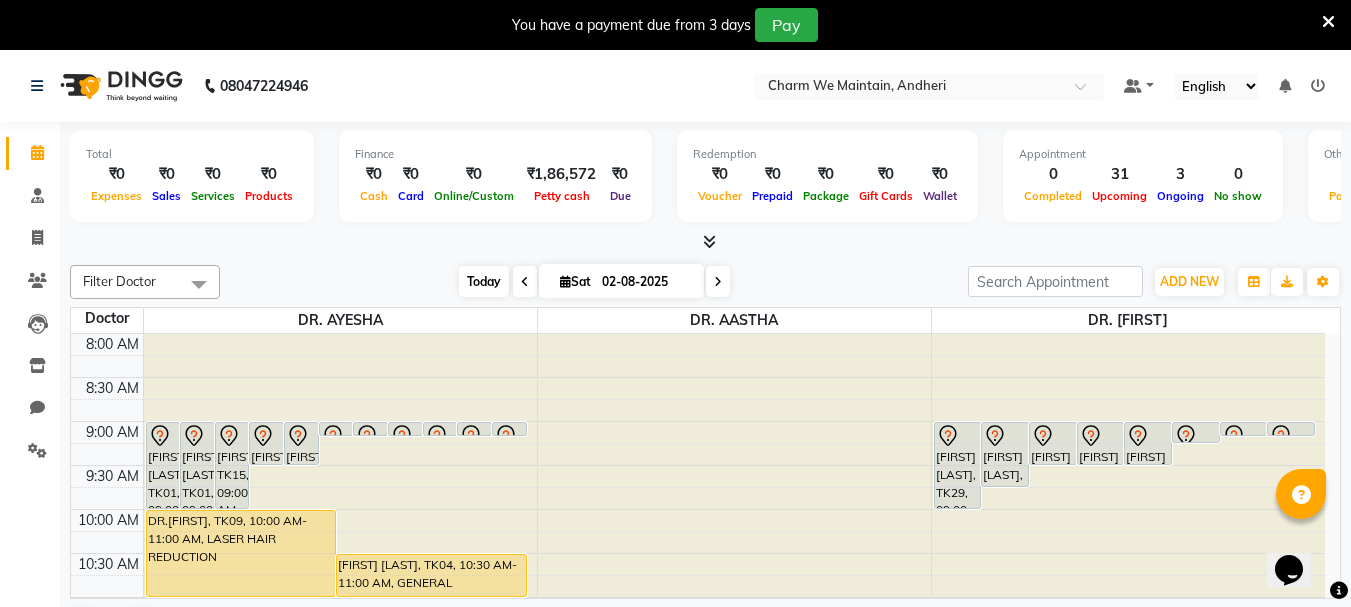 click on "Today" at bounding box center [484, 281] 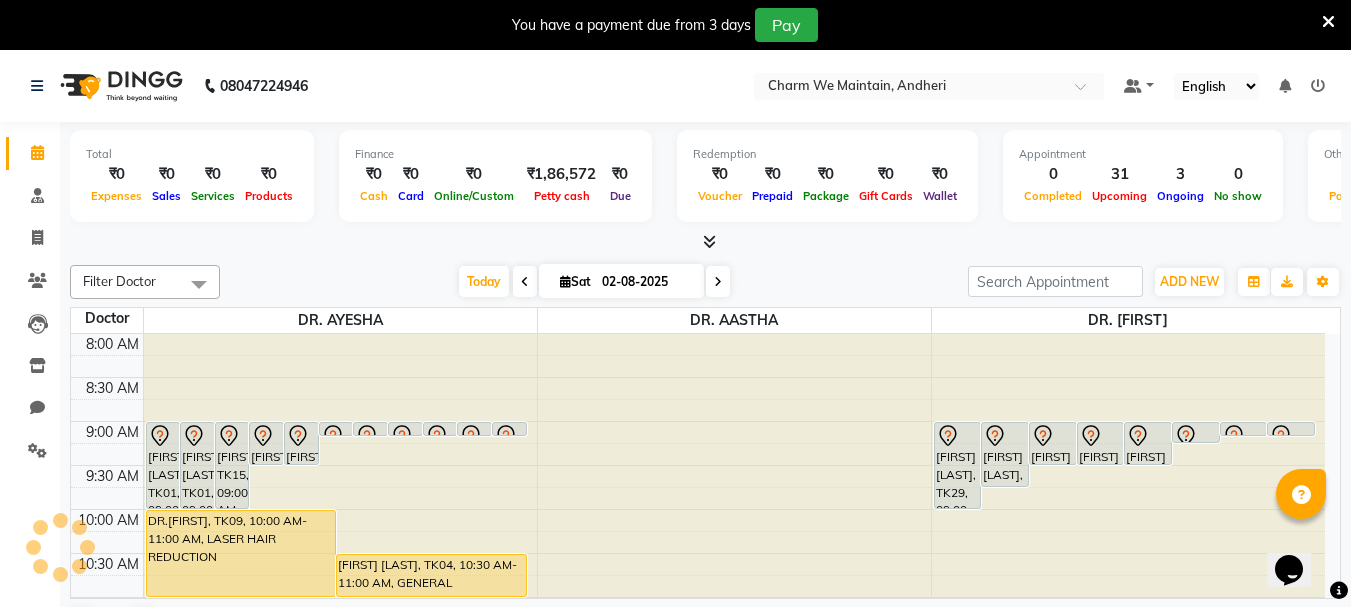 scroll, scrollTop: 353, scrollLeft: 0, axis: vertical 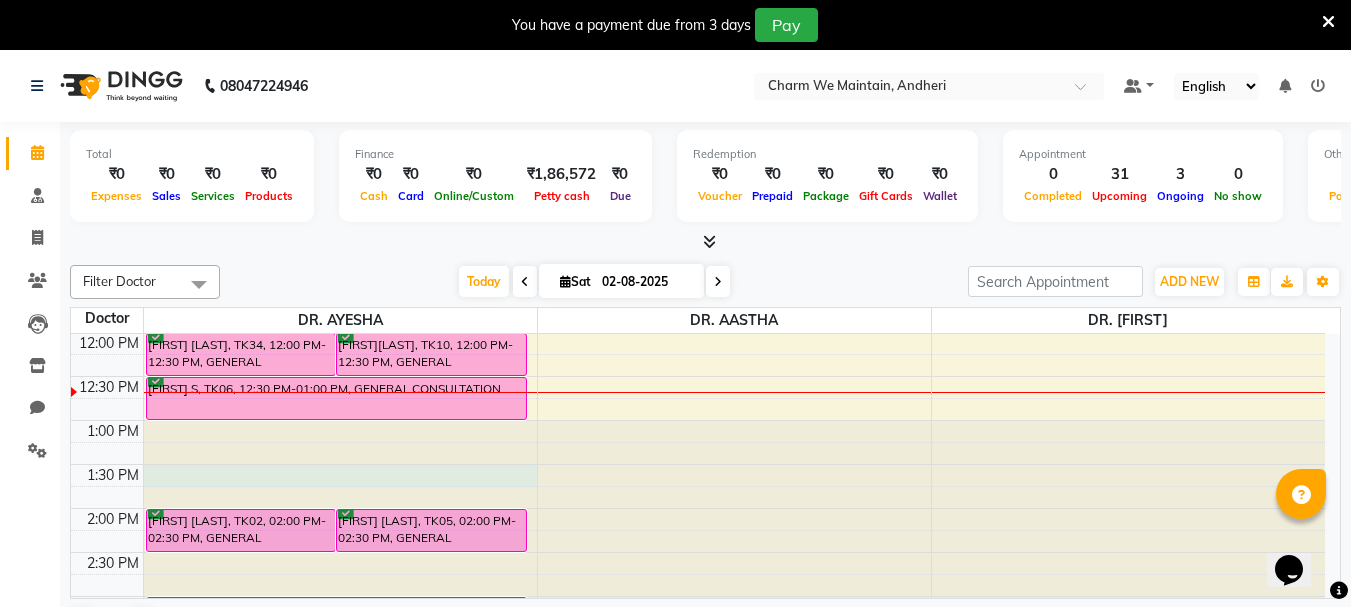 click at bounding box center [340, -19] 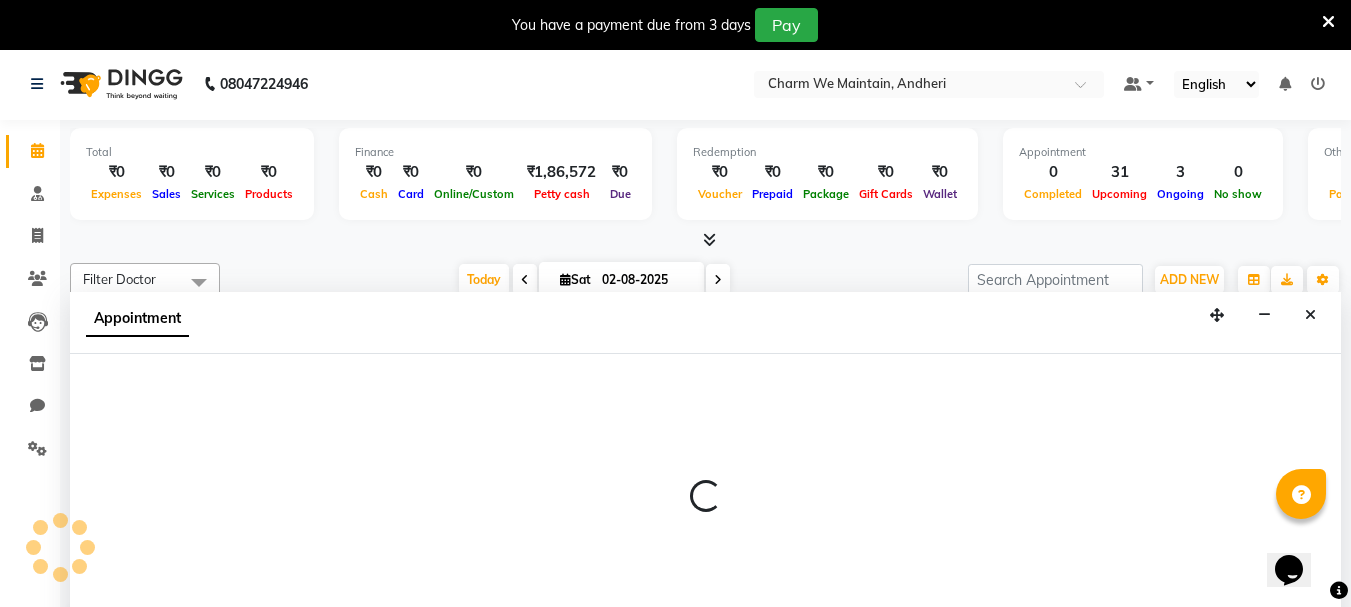 select on "86210" 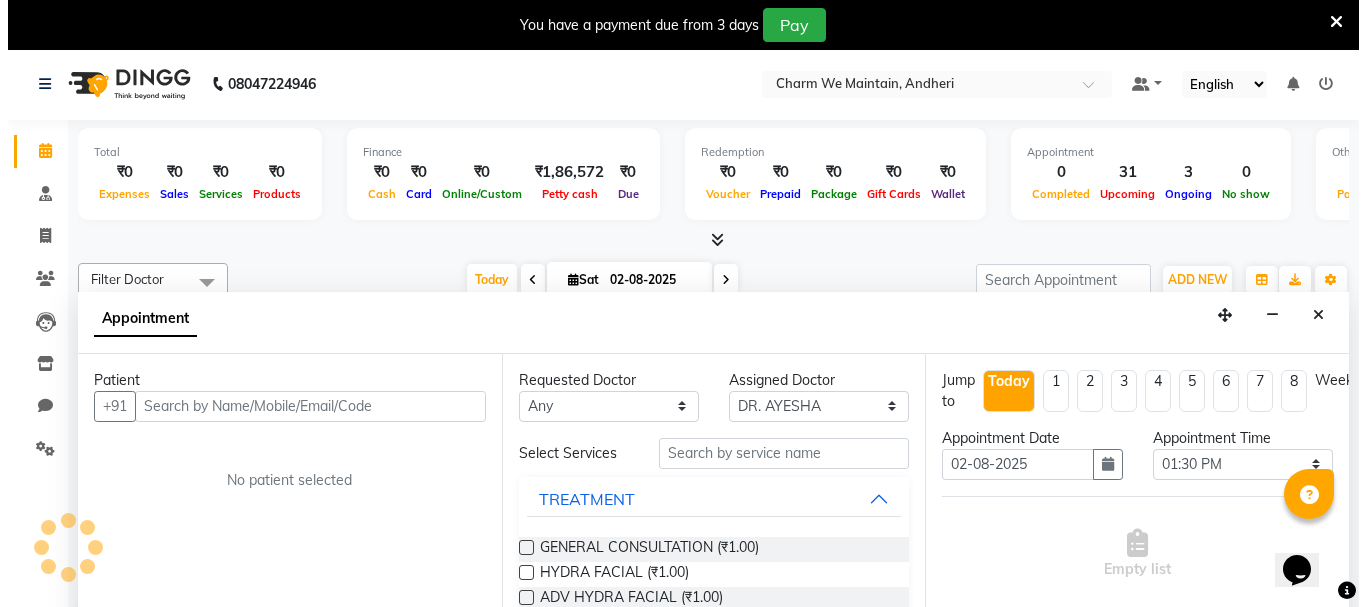scroll, scrollTop: 51, scrollLeft: 0, axis: vertical 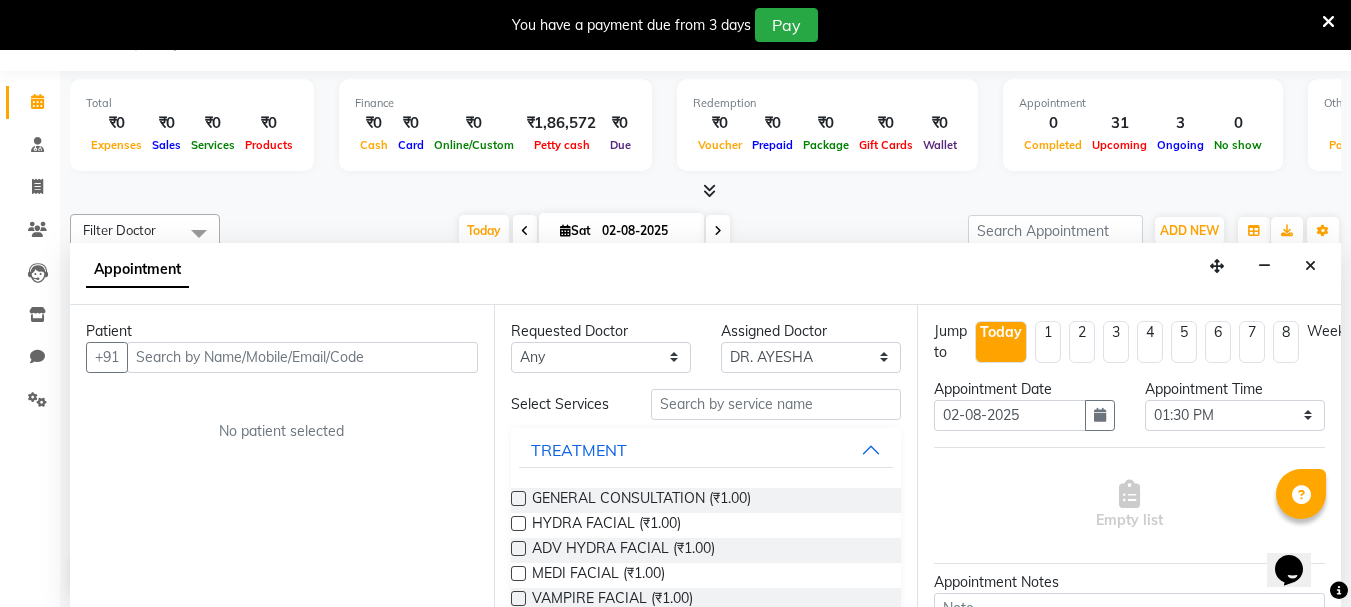 click at bounding box center [302, 357] 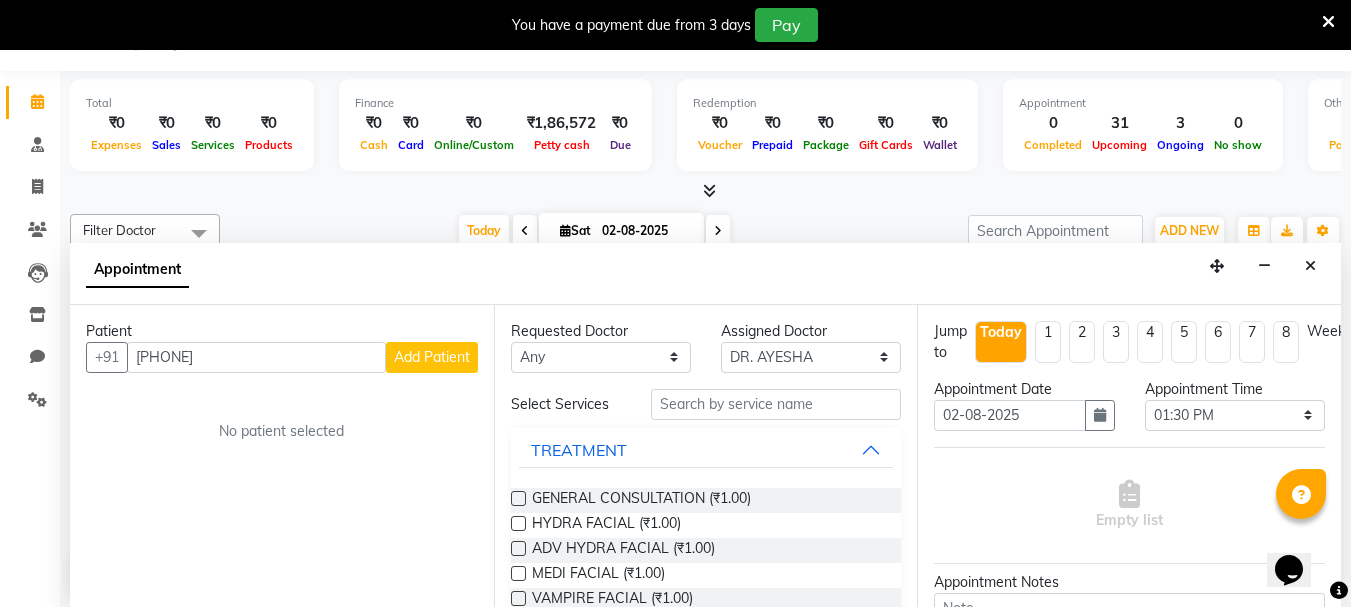 type on "[PHONE]" 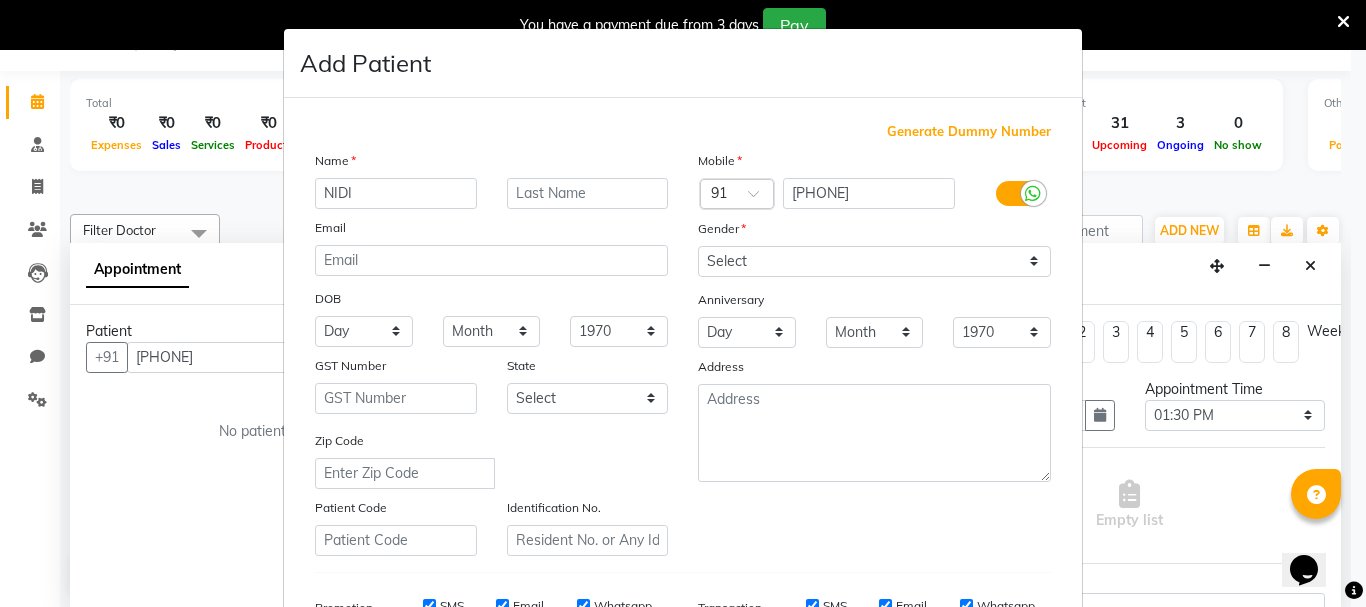 type on "NIDI" 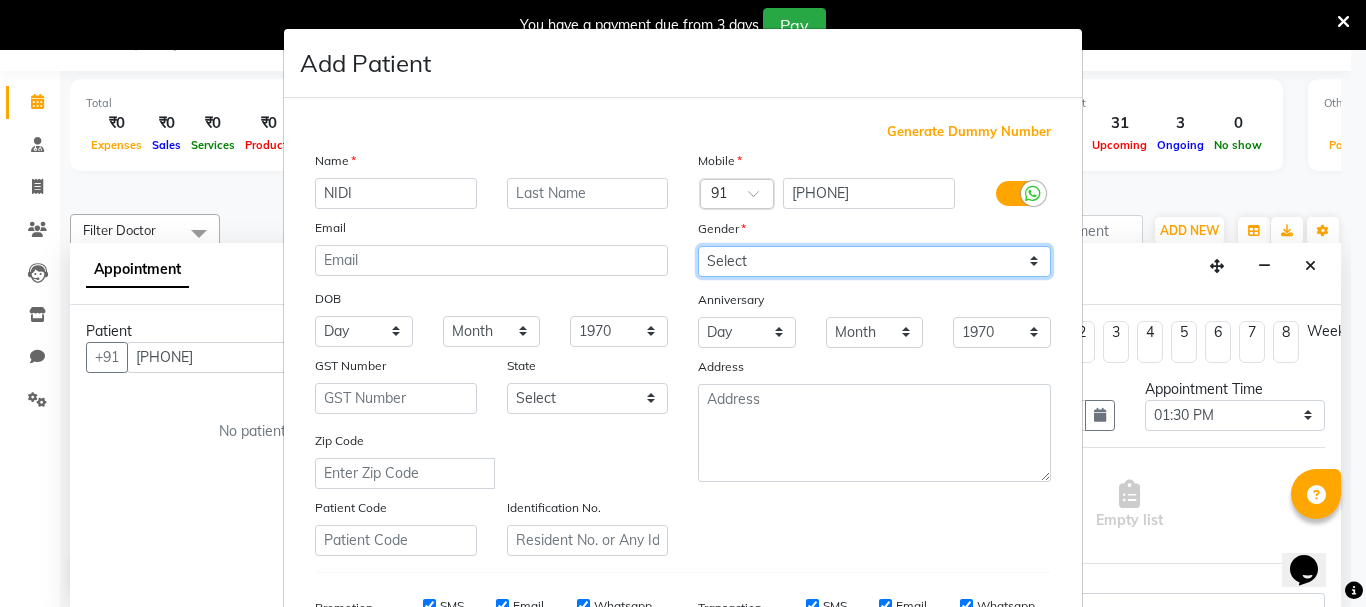 click on "Select Male Female Other Prefer Not To Say" at bounding box center (874, 261) 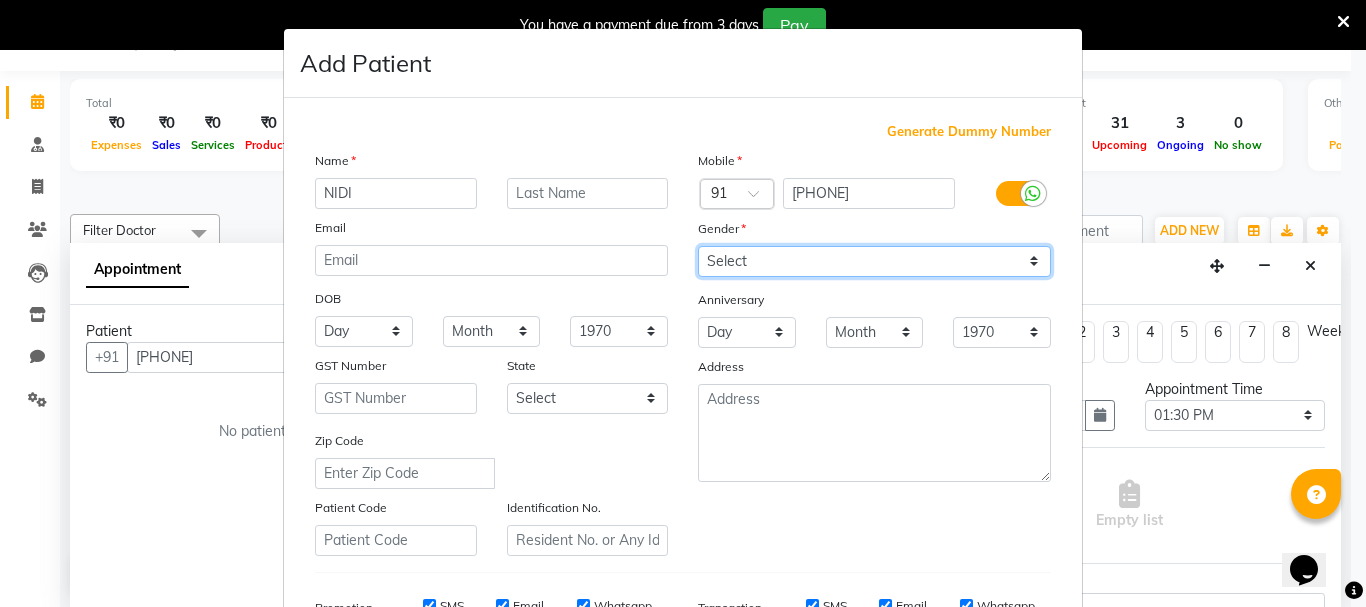 select on "male" 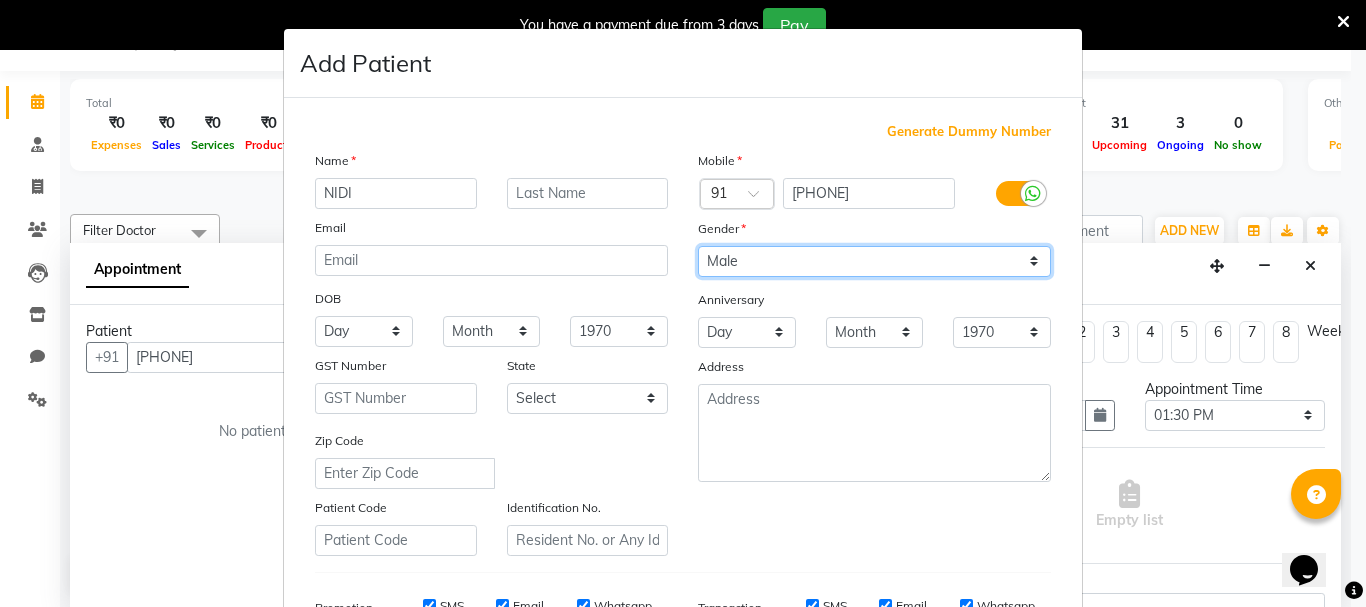 click on "Select Male Female Other Prefer Not To Say" at bounding box center (874, 261) 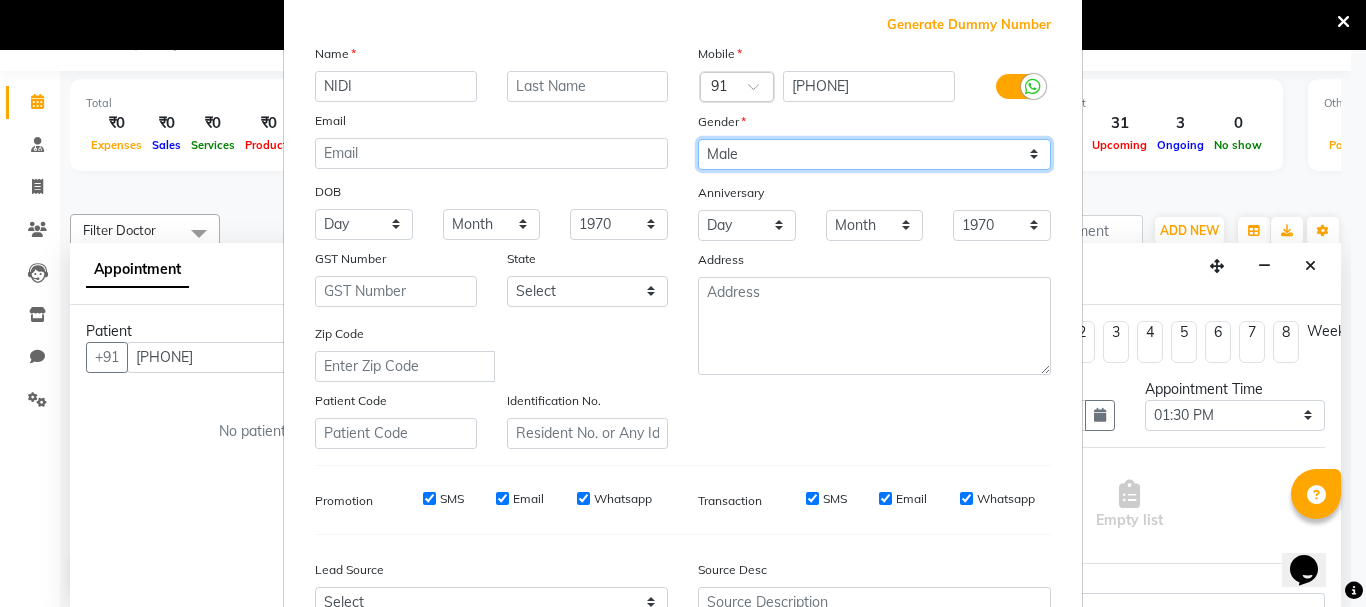 scroll, scrollTop: 100, scrollLeft: 0, axis: vertical 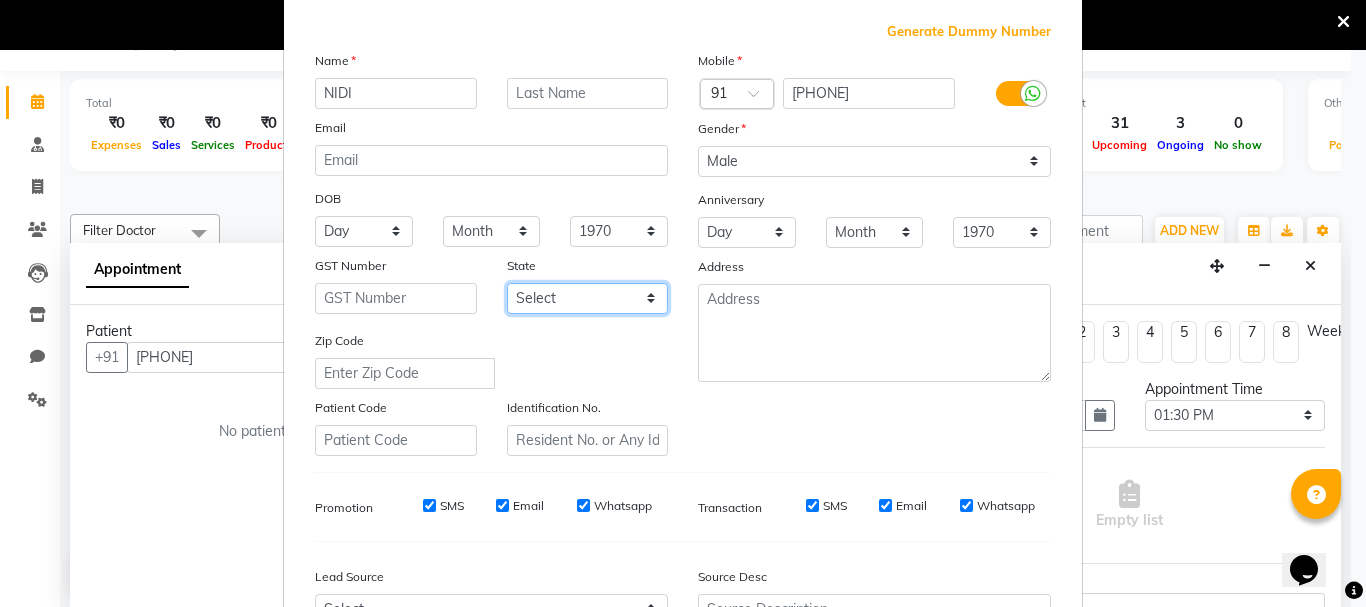 click on "Select Andaman and Nicobar Islands Andhra Pradesh Arunachal Pradesh Assam Bihar Chandigarh Chhattisgarh Dadra and Nagar Haveli Daman and Diu Delhi Goa Gujarat Haryana Himachal Pradesh Jammu and Kashmir Jharkhand Karnataka Kerala Lakshadweep Madhya Pradesh Maharashtra Manipur Meghalaya Mizoram Nagaland Odisha Pondicherry Punjab Rajasthan Sikkim Tamil Nadu Telangana Tripura Uttar Pradesh Uttarakhand West Bengal Ladakh Other Territory Centre Jurisdiction" at bounding box center [588, 298] 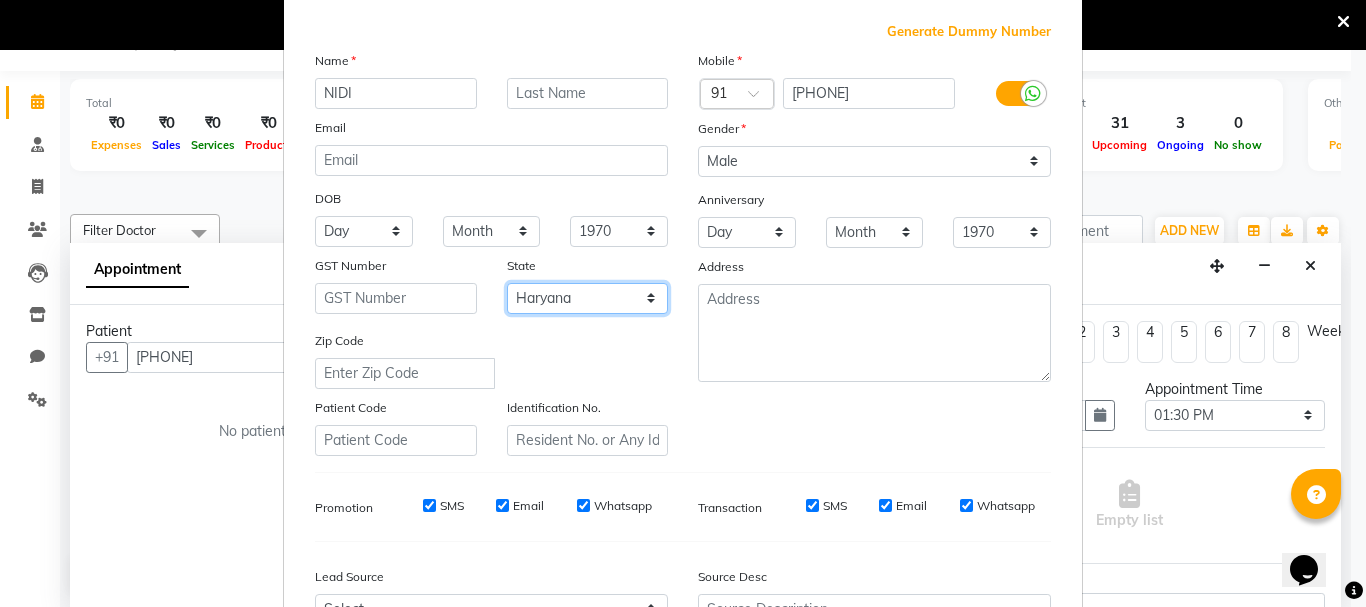 click on "Select Andaman and Nicobar Islands Andhra Pradesh Arunachal Pradesh Assam Bihar Chandigarh Chhattisgarh Dadra and Nagar Haveli Daman and Diu Delhi Goa Gujarat Haryana Himachal Pradesh Jammu and Kashmir Jharkhand Karnataka Kerala Lakshadweep Madhya Pradesh Maharashtra Manipur Meghalaya Mizoram Nagaland Odisha Pondicherry Punjab Rajasthan Sikkim Tamil Nadu Telangana Tripura Uttar Pradesh Uttarakhand West Bengal Ladakh Other Territory Centre Jurisdiction" at bounding box center [588, 298] 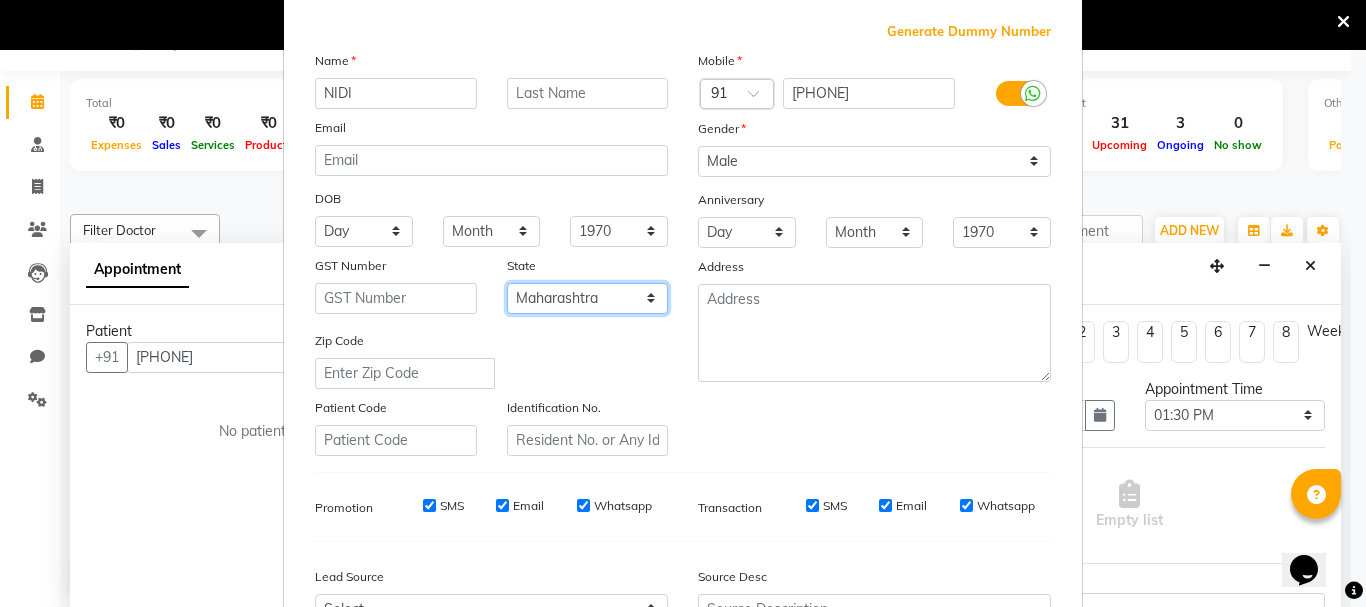 click on "Select Andaman and Nicobar Islands Andhra Pradesh Arunachal Pradesh Assam Bihar Chandigarh Chhattisgarh Dadra and Nagar Haveli Daman and Diu Delhi Goa Gujarat Haryana Himachal Pradesh Jammu and Kashmir Jharkhand Karnataka Kerala Lakshadweep Madhya Pradesh Maharashtra Manipur Meghalaya Mizoram Nagaland Odisha Pondicherry Punjab Rajasthan Sikkim Tamil Nadu Telangana Tripura Uttar Pradesh Uttarakhand West Bengal Ladakh Other Territory Centre Jurisdiction" at bounding box center [588, 298] 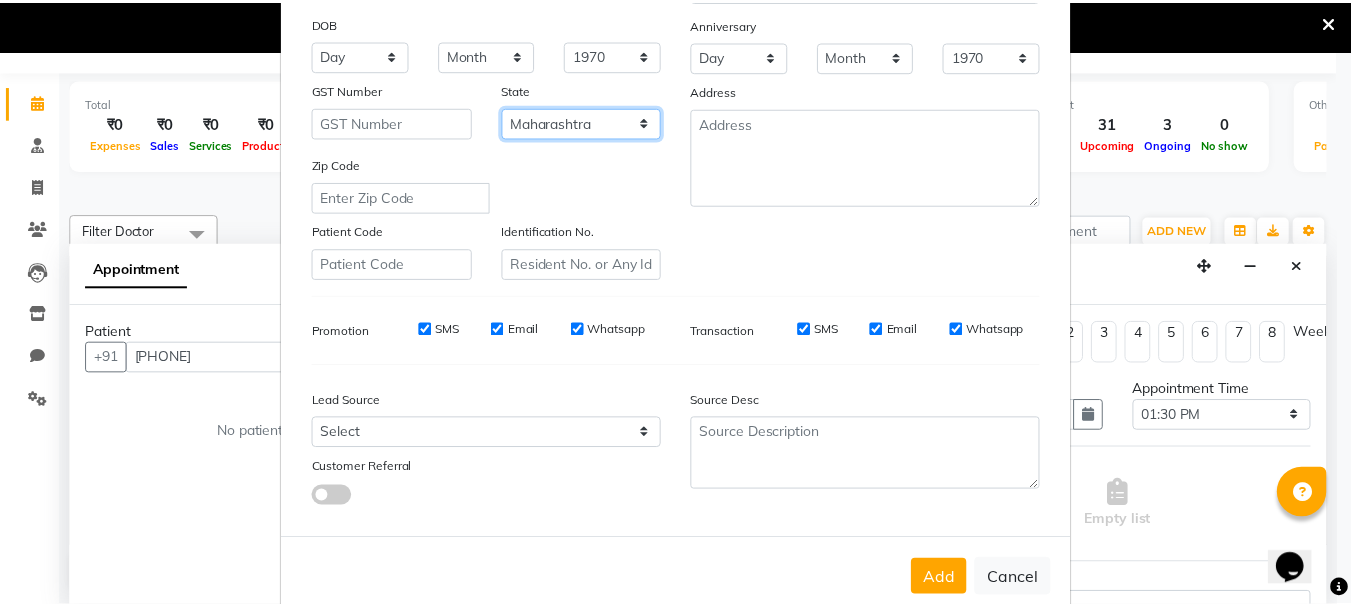 scroll, scrollTop: 316, scrollLeft: 0, axis: vertical 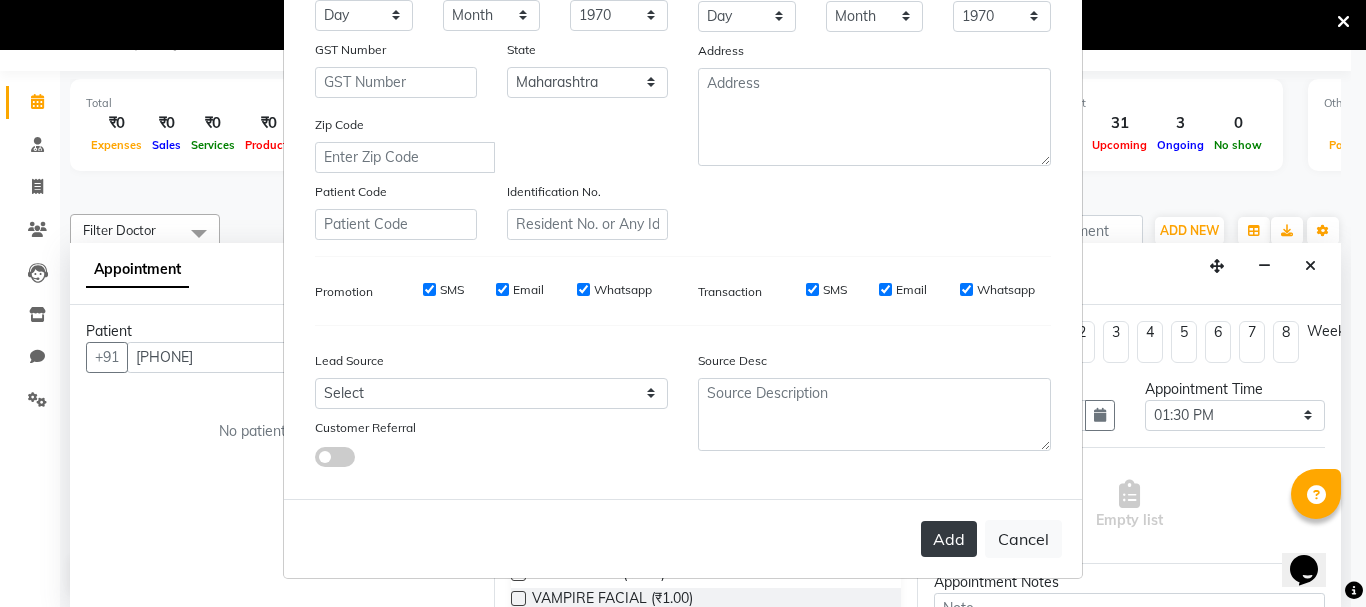 click on "Add" at bounding box center (949, 539) 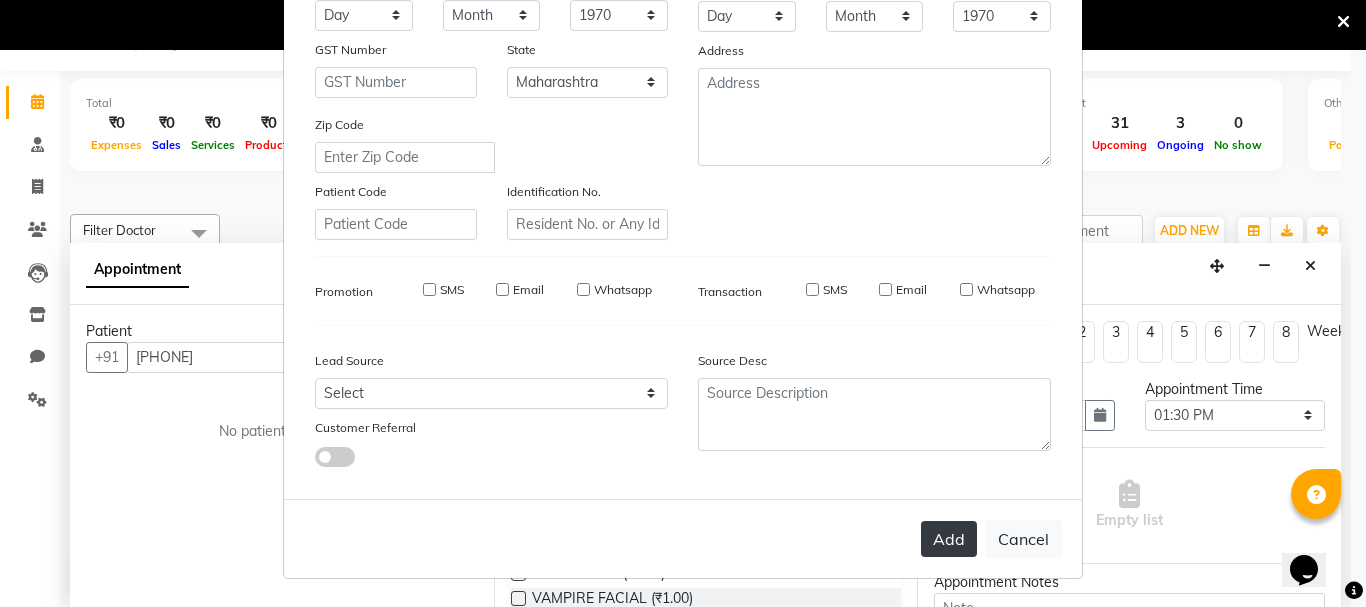 type 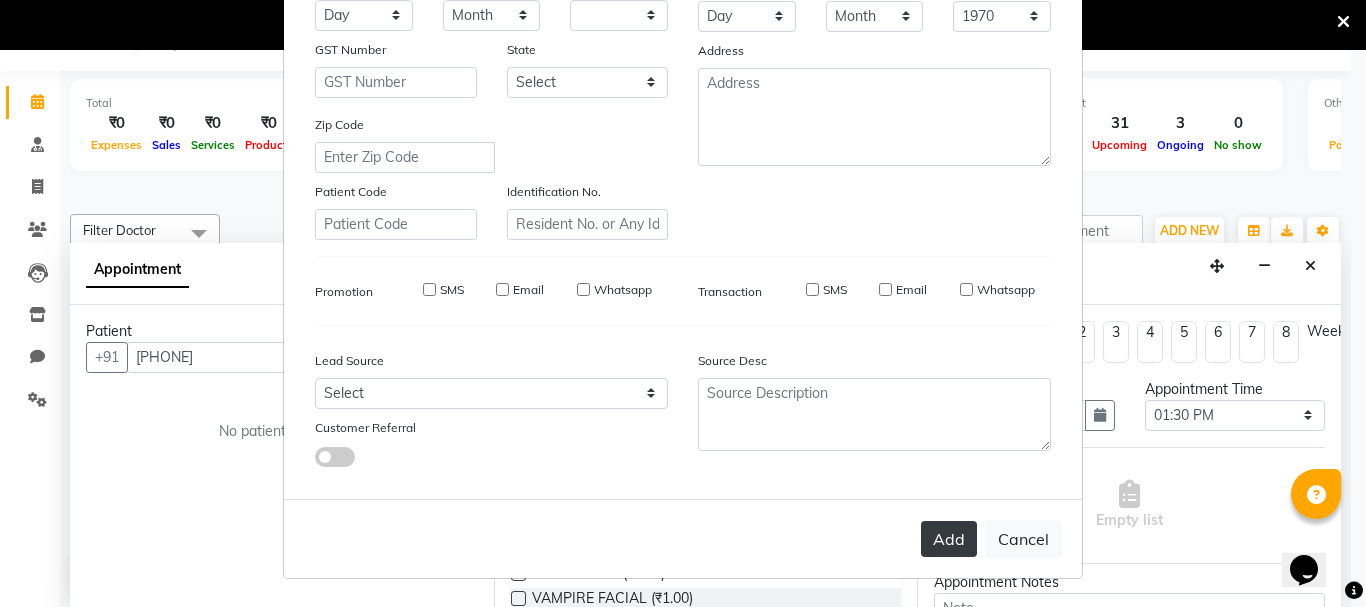 select 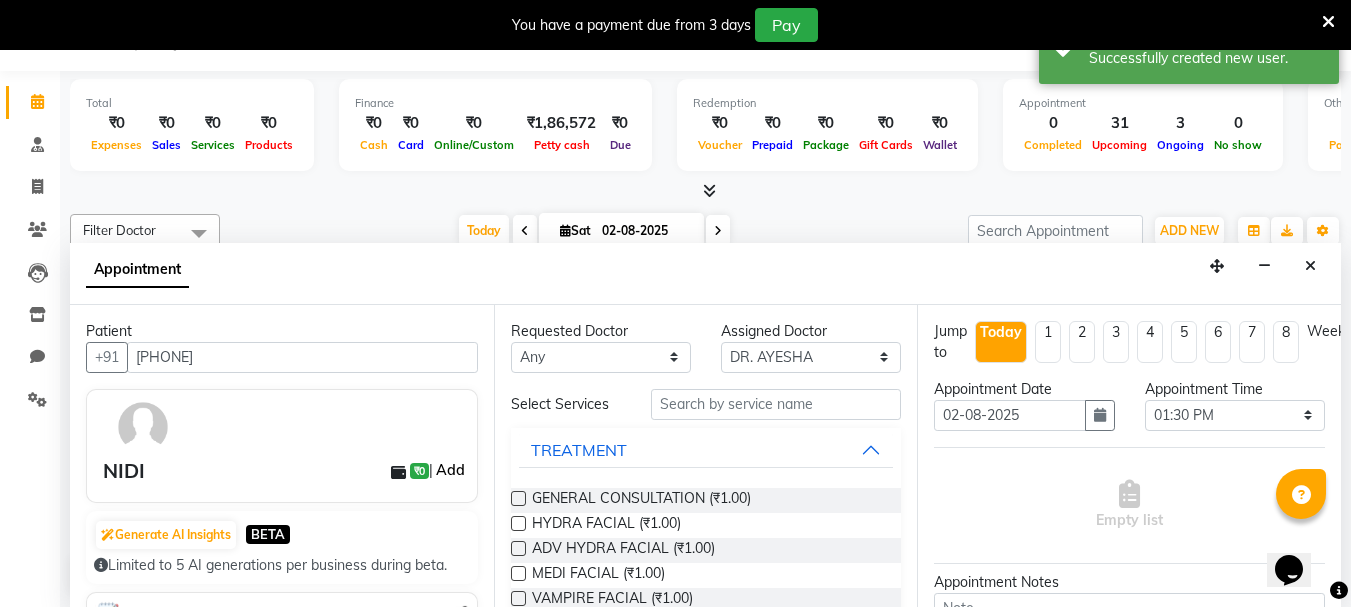 click on "Add" at bounding box center [450, 470] 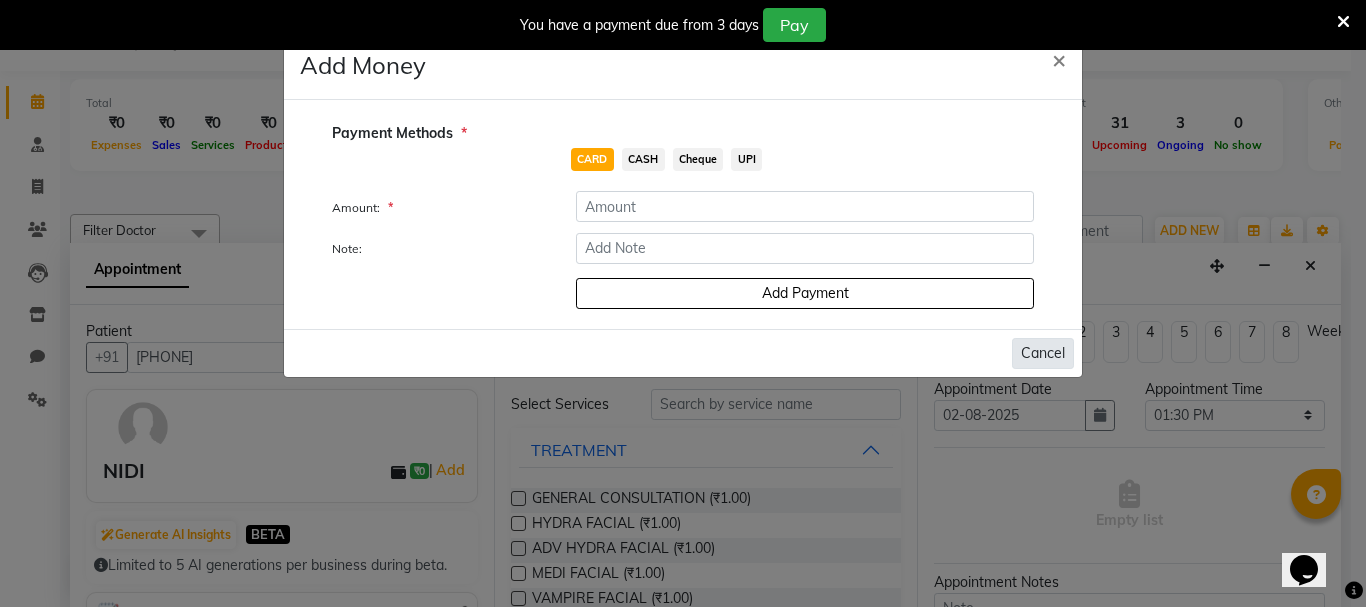 click on "Cancel" 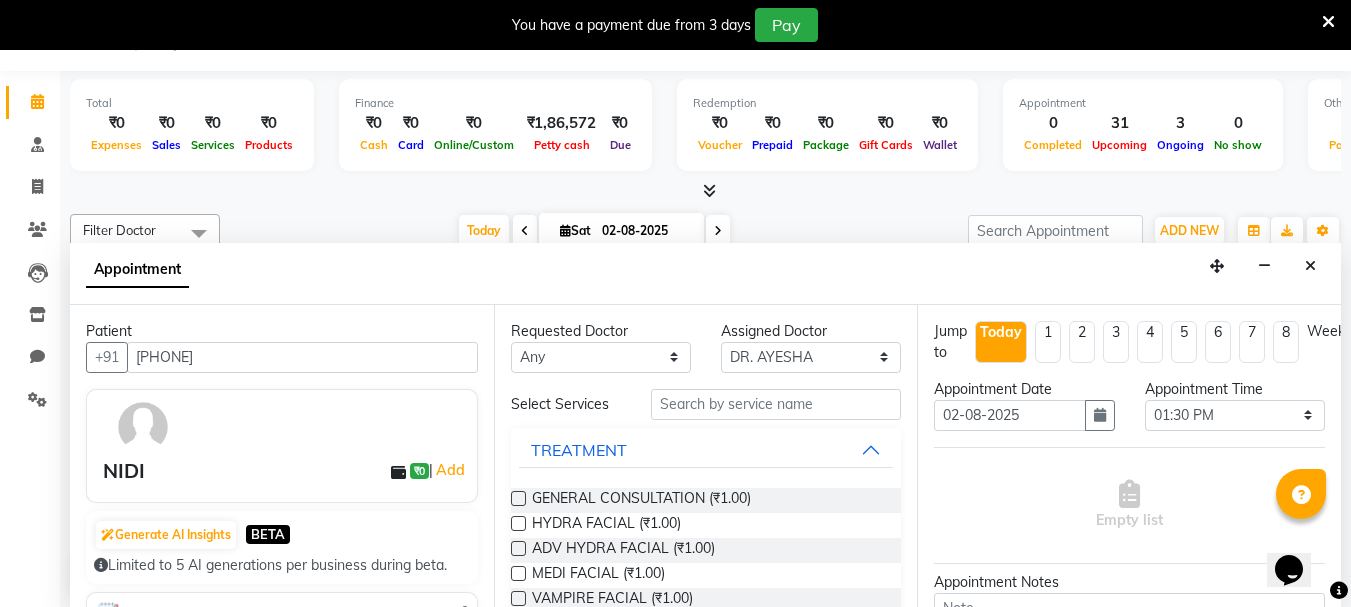 click at bounding box center [518, 498] 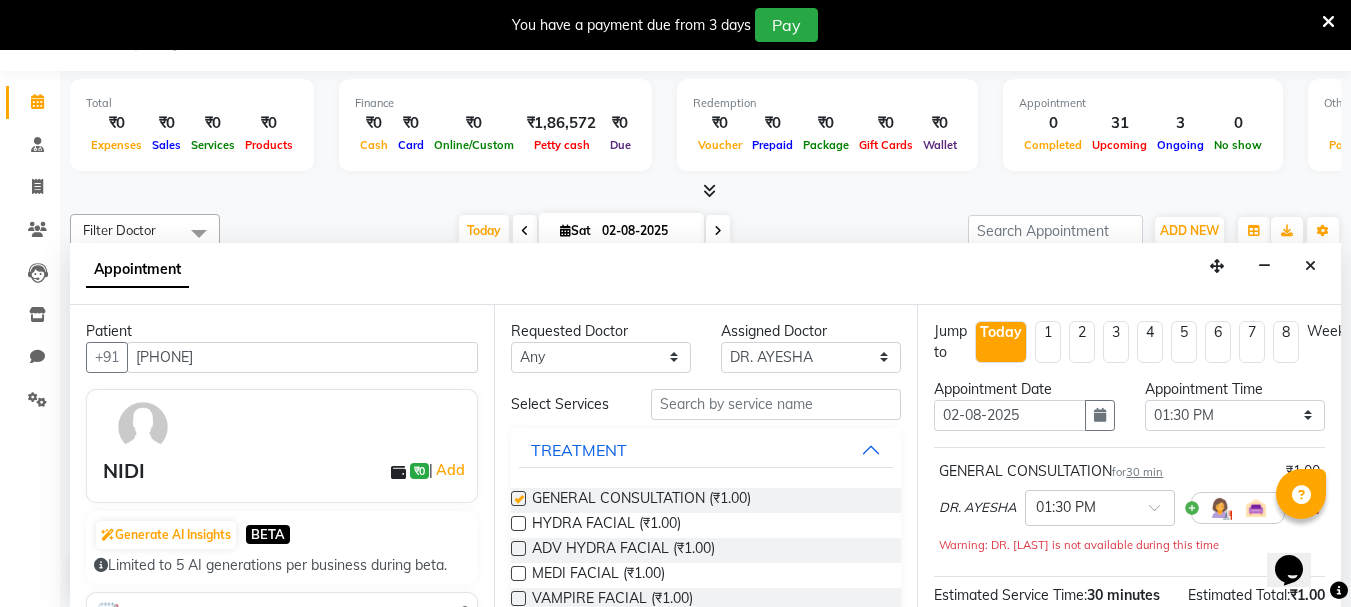 checkbox on "false" 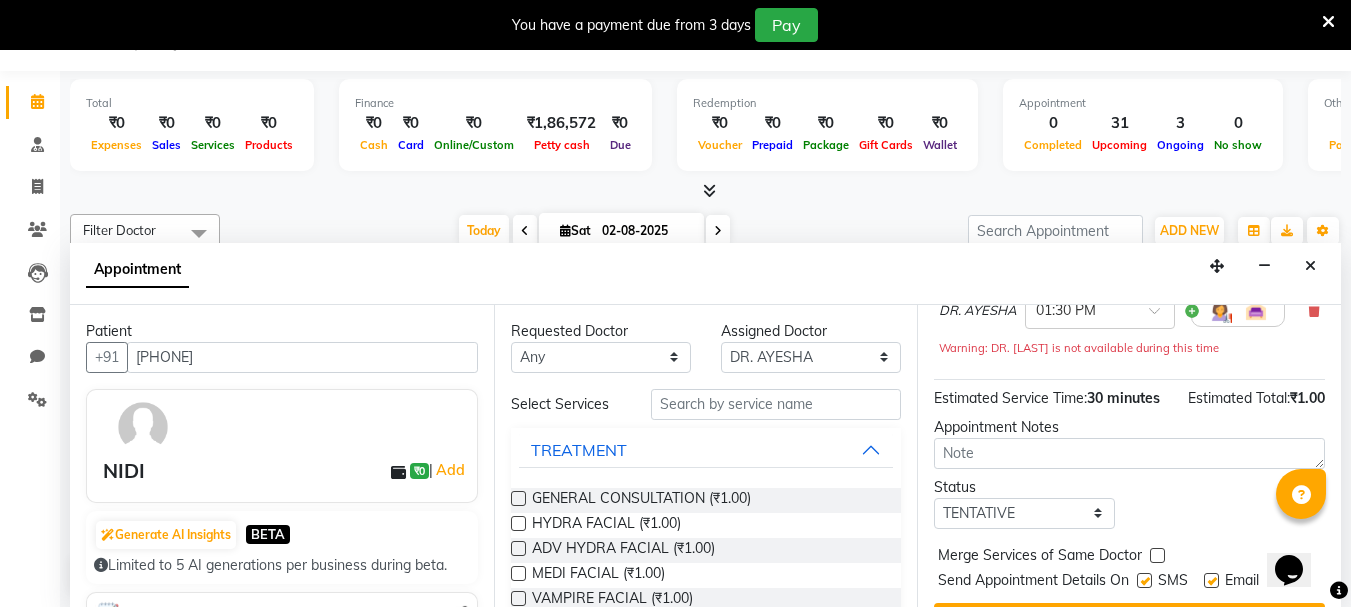 scroll, scrollTop: 200, scrollLeft: 0, axis: vertical 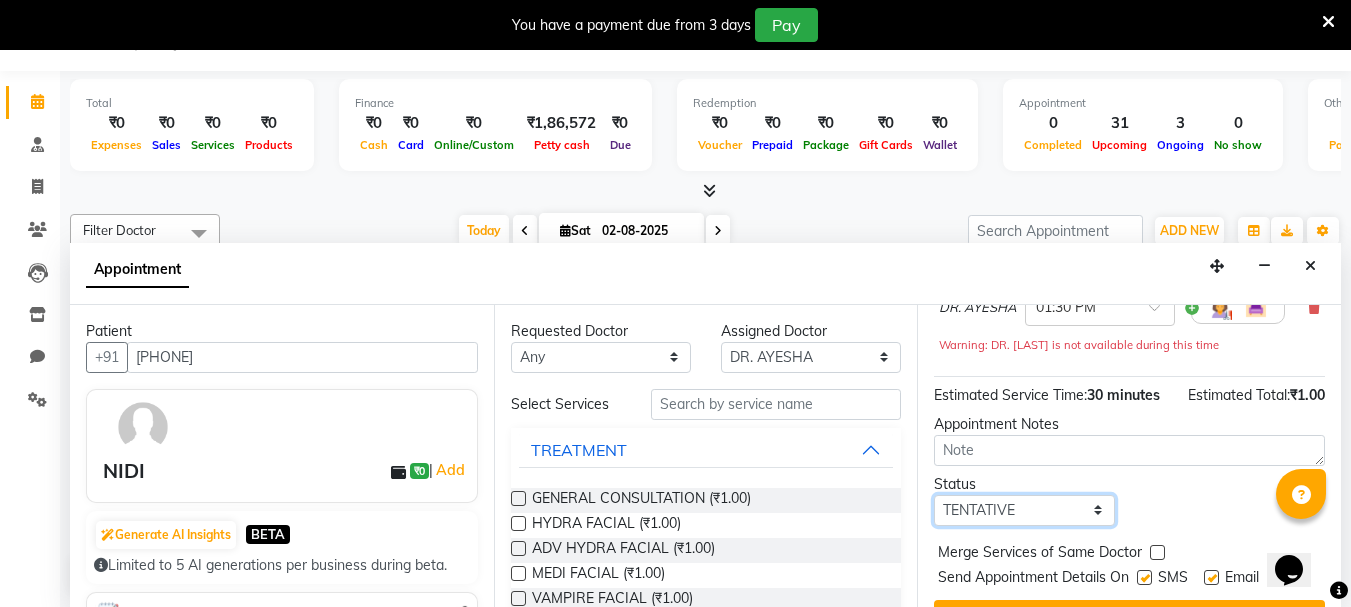 click on "Select TENTATIVE CONFIRM CHECK-IN UPCOMING" at bounding box center (1024, 510) 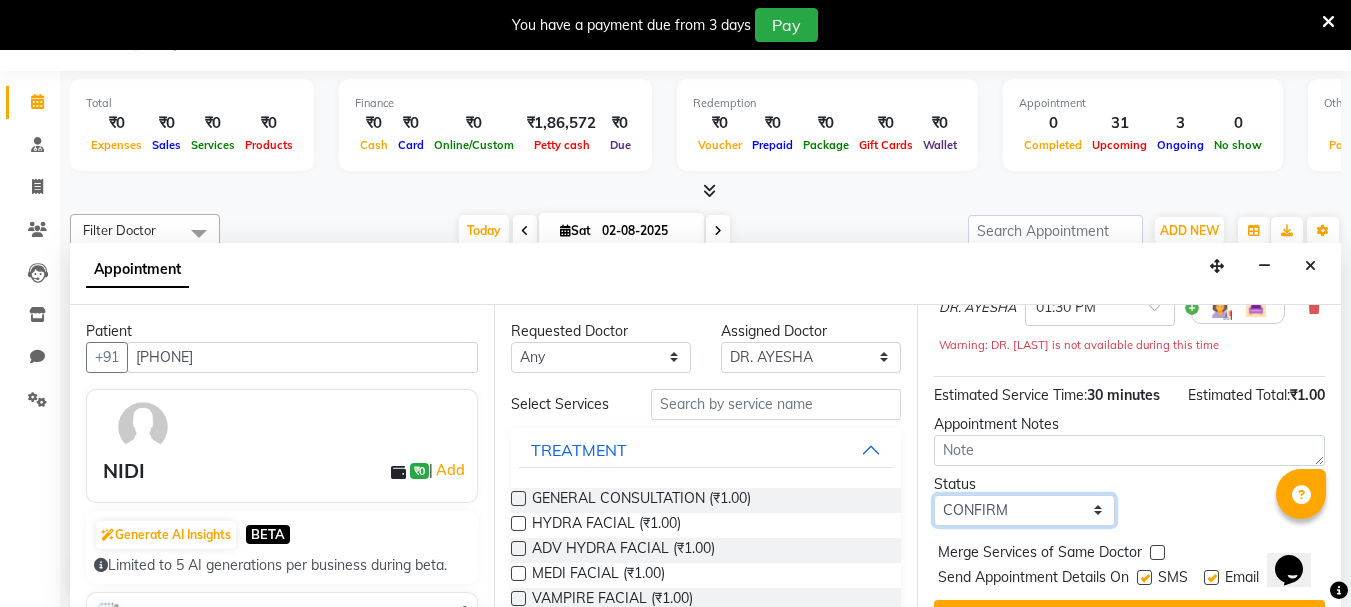 click on "Select TENTATIVE CONFIRM CHECK-IN UPCOMING" at bounding box center (1024, 510) 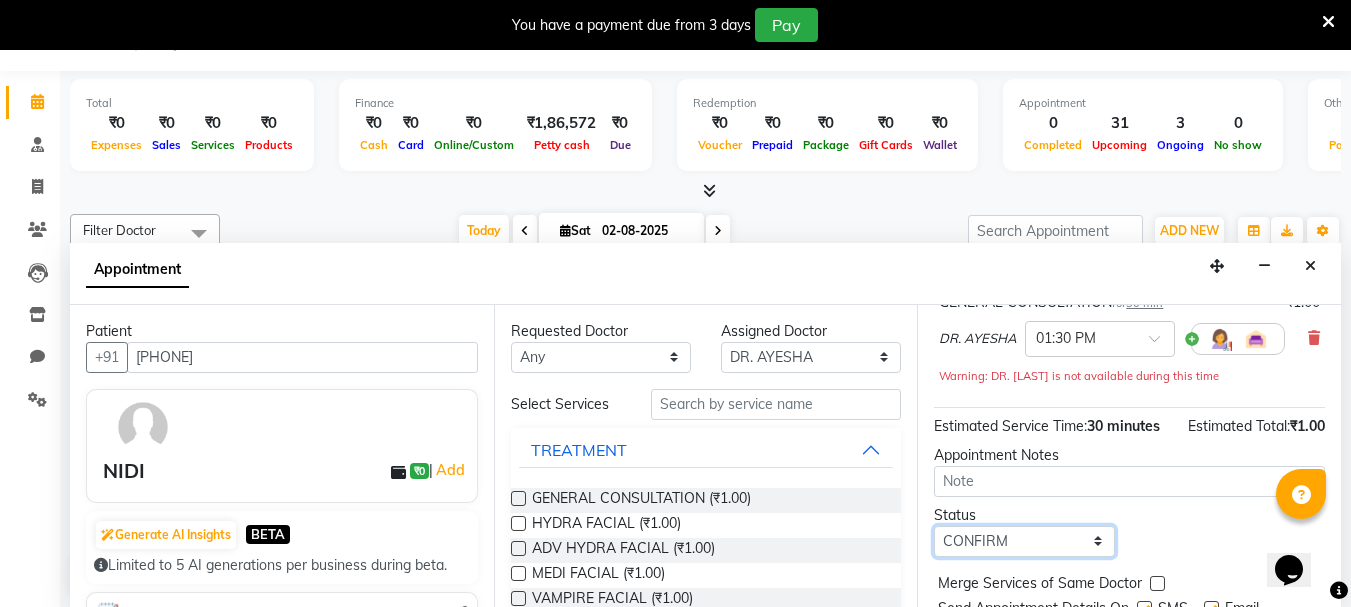 scroll, scrollTop: 281, scrollLeft: 0, axis: vertical 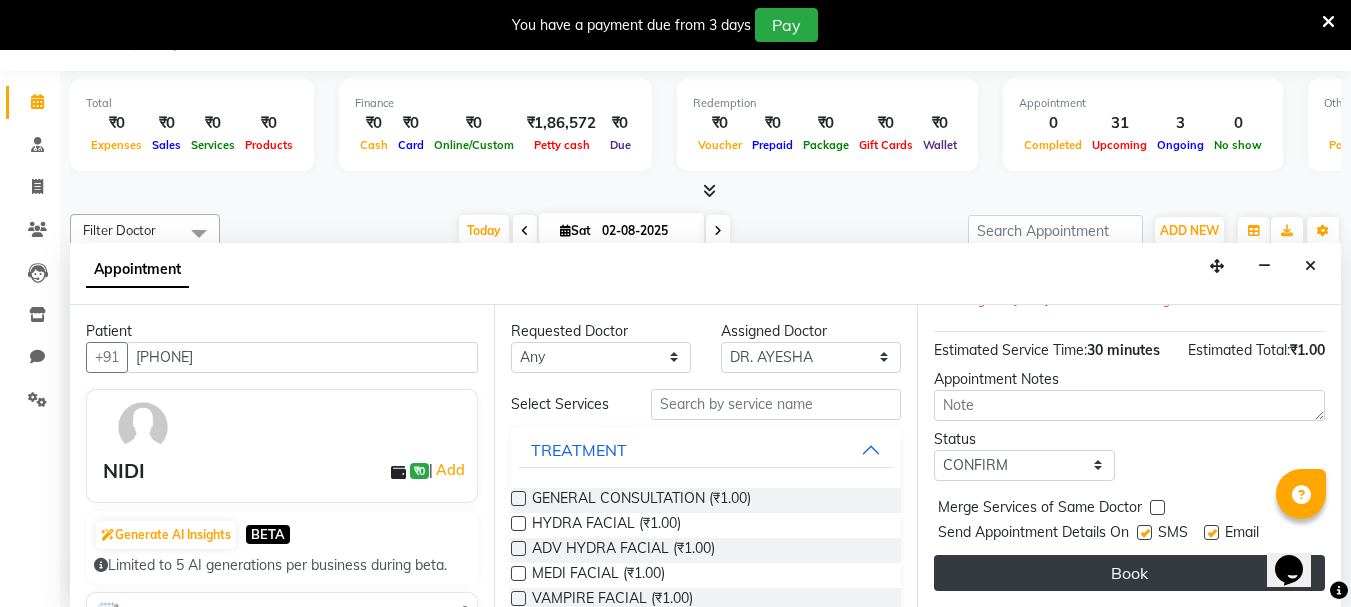 click on "Book" at bounding box center (1129, 573) 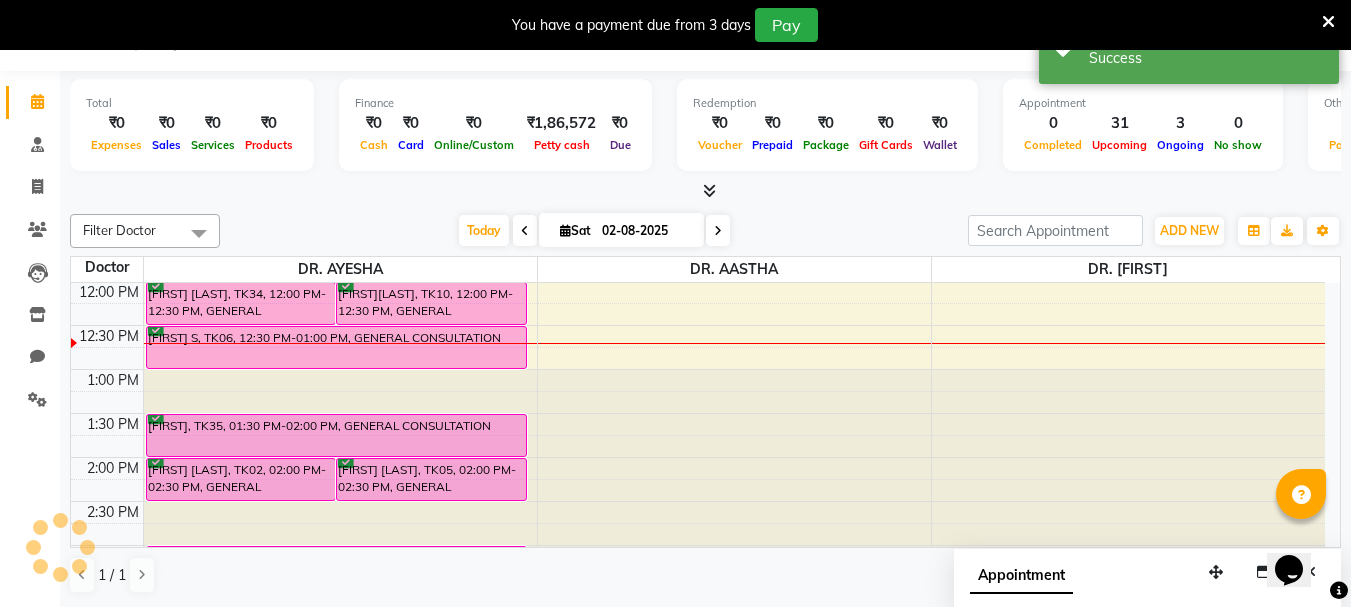 scroll, scrollTop: 0, scrollLeft: 0, axis: both 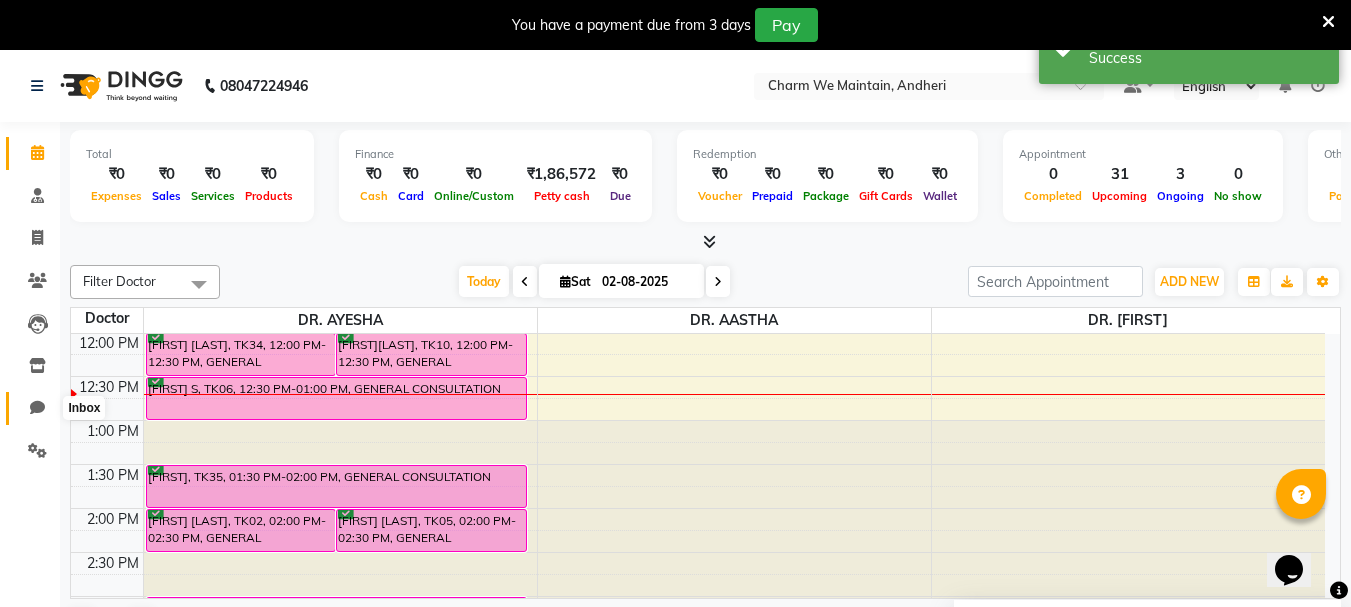 click 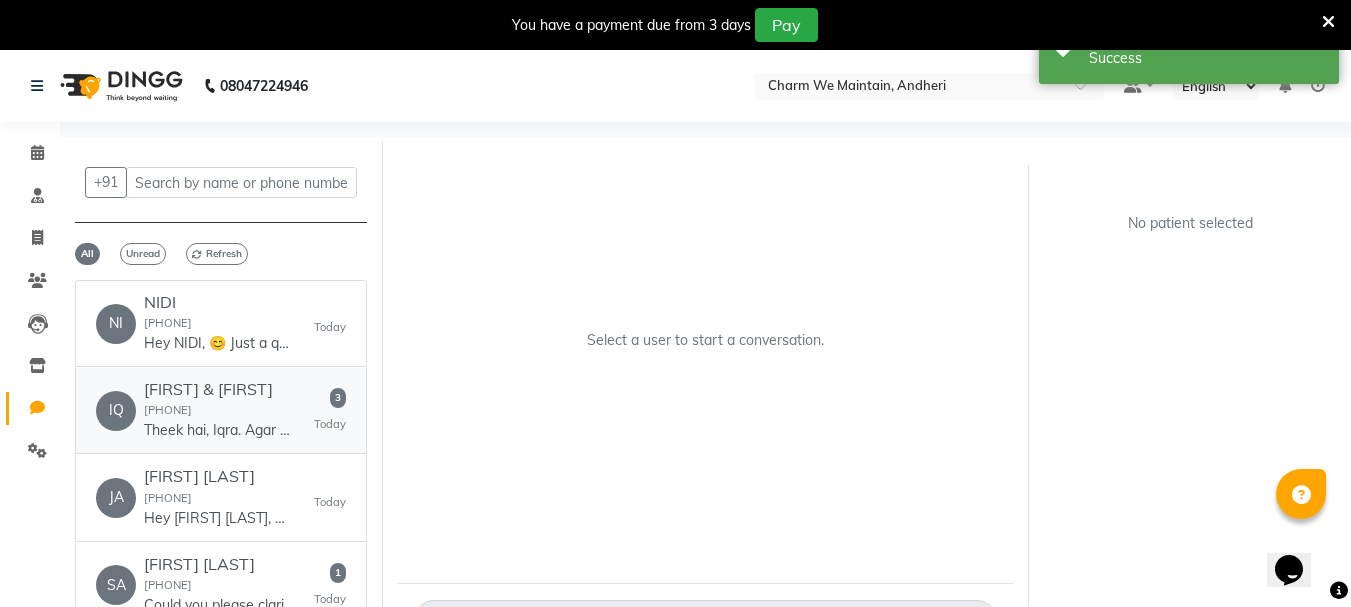 click on "[FIRST] & [FIRST]" 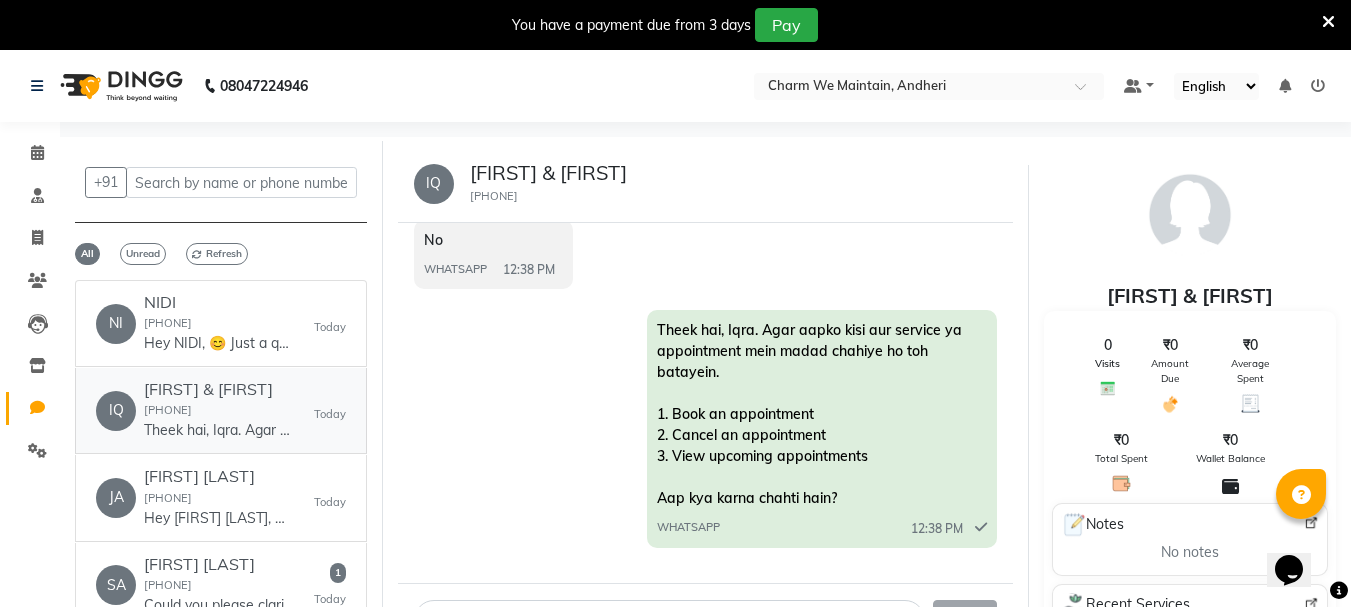 scroll, scrollTop: 1002, scrollLeft: 0, axis: vertical 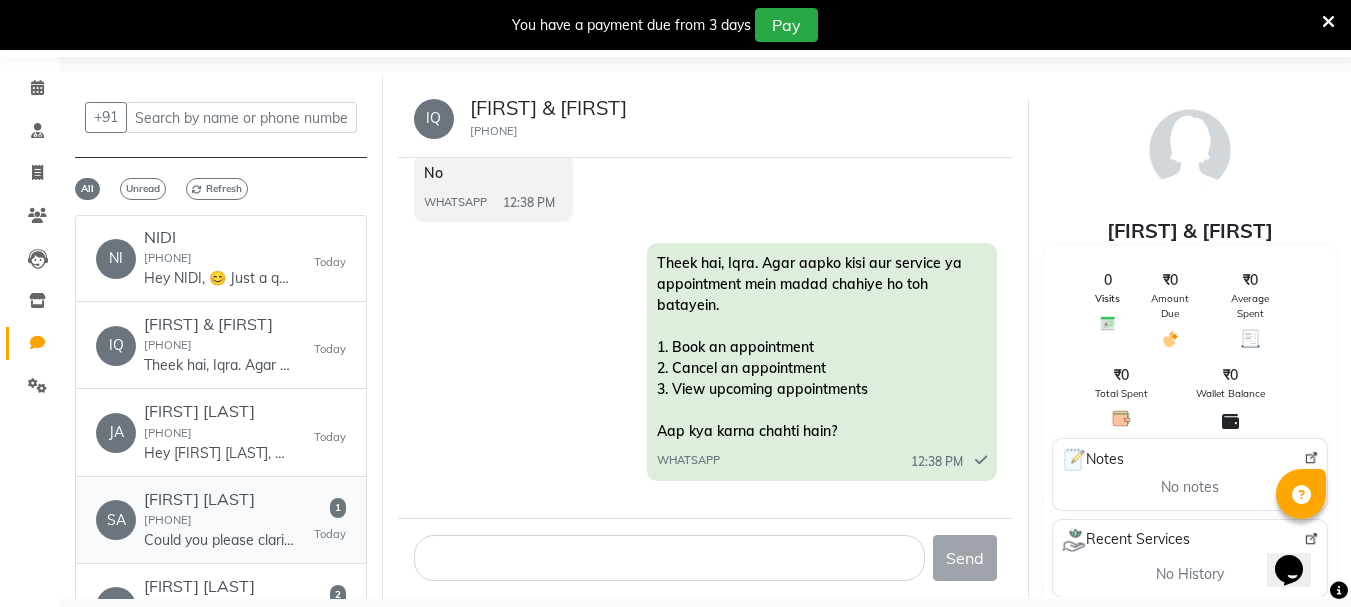 click on "[FIRST] [LAST]" 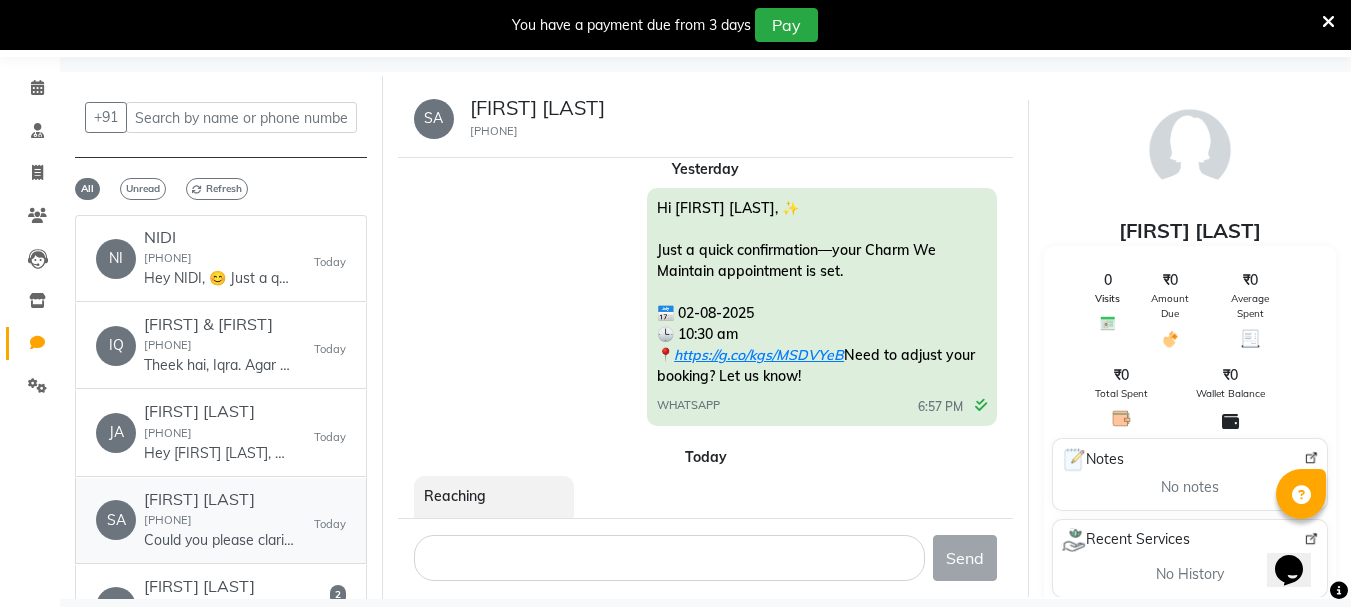 scroll, scrollTop: 0, scrollLeft: 0, axis: both 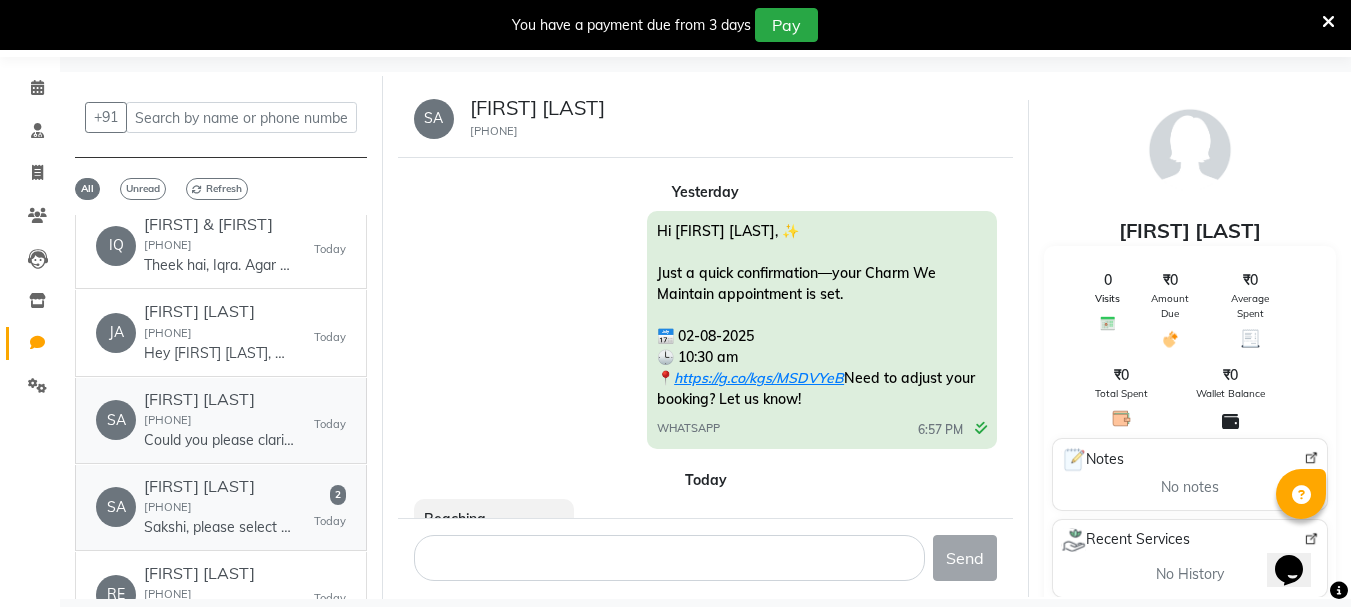 click on "[FIRST] [LAST] [PHONE]  [FIRST], please select the face service you'd like for today:
1. FACE PRP (60 min)
2. FACE EXOSOMES (60 min)
3. FACE GFC (60 min)
4. FACE TREATMENT (30 min)
5. FACE RF (45 min)
6. FACE PRP + MICRONEEDLING (45 min)
7. FACE PEEL TREATMENT (30 min)
8. FACE LASER TREATMENT (30 min)
9. FACE & NECK PEEL TRT (30 min)
10. LOWER FACE RF (45 min)
11. SURGICAL FACE LIFT (60 min)
12. MEDI FACIAL (60 min)
13. HYDRA FACIAL (60 min)
14. KOREAN FACIAL (60 min)
15. VAMPIRE FACIAL (60 min)
16. OXYGENEO FACIAL (60 min)
17. HOLLYWOOD FACIAL (60 min)
18. GLUTATHIONE FACIAL (60 min)
19. BRIGHTENING FACIAL (45 min)
20. ADV HYDRA FACIAL (60 min)
21. BASIC HYDRA FACIAL (30 min)
22. ACNE PEEL (60 min)
23. PACKAGE RENEWAL (10 min)
24. LASER HAIR REDUCTION (60 min)
Please reply with the number of your preferred service." 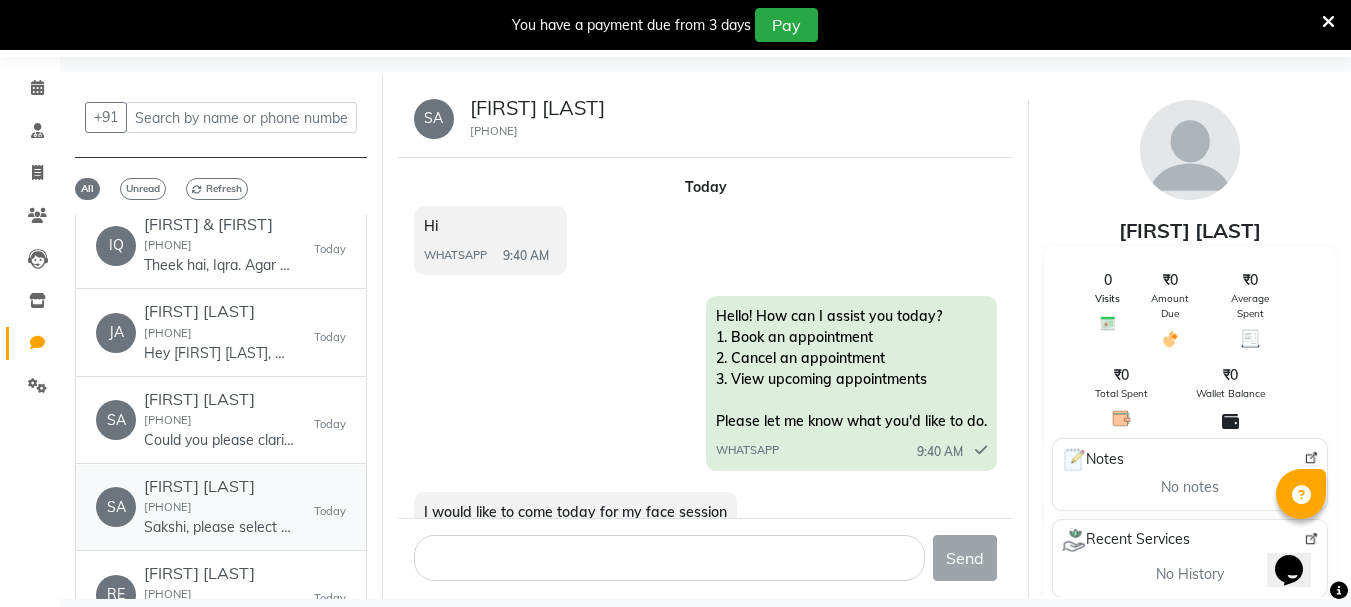 scroll, scrollTop: 0, scrollLeft: 0, axis: both 